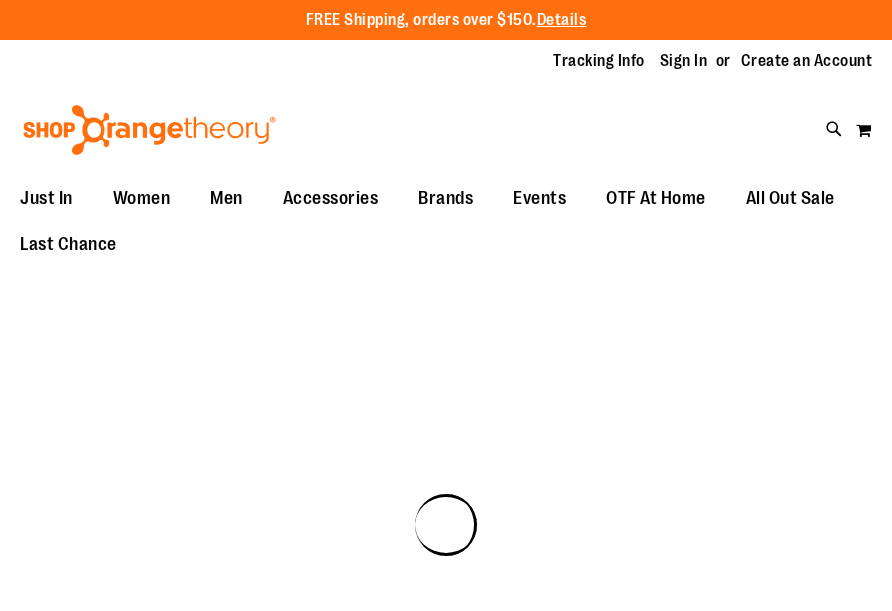 scroll, scrollTop: 0, scrollLeft: 0, axis: both 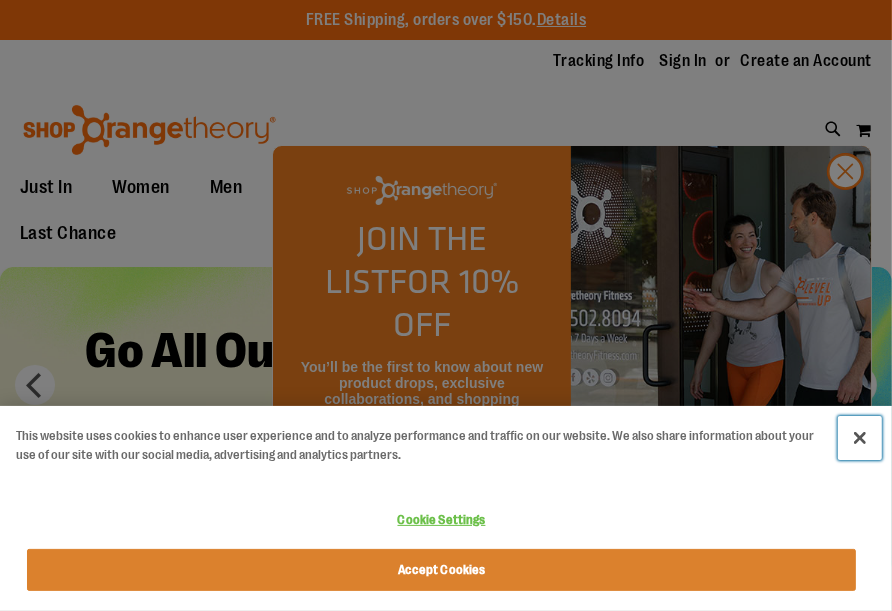 click at bounding box center [860, 438] 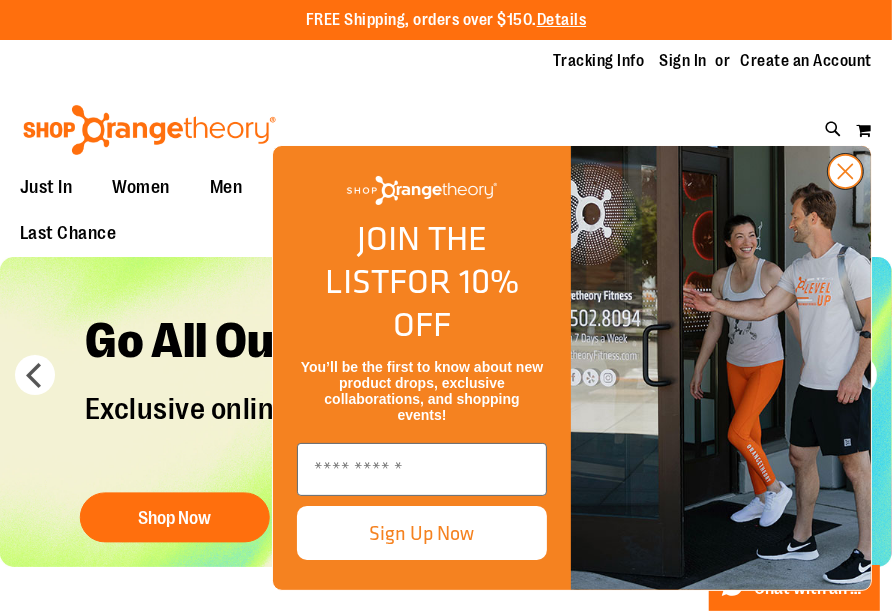 click 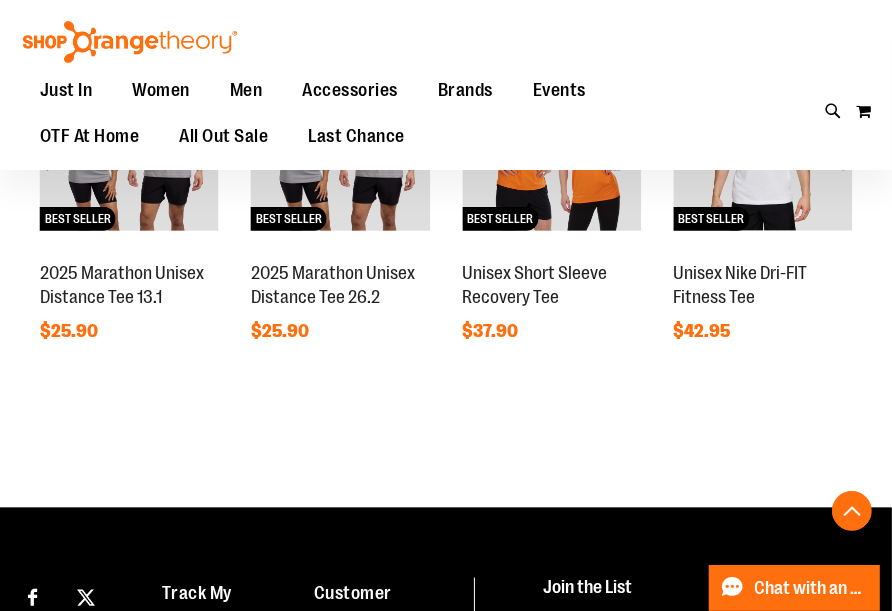 scroll, scrollTop: 1200, scrollLeft: 0, axis: vertical 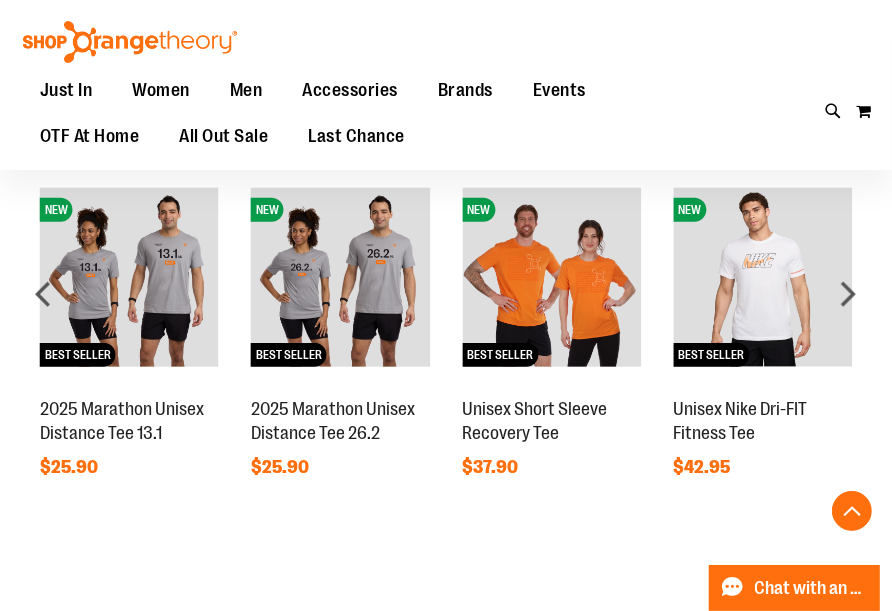 click at bounding box center (340, 277) 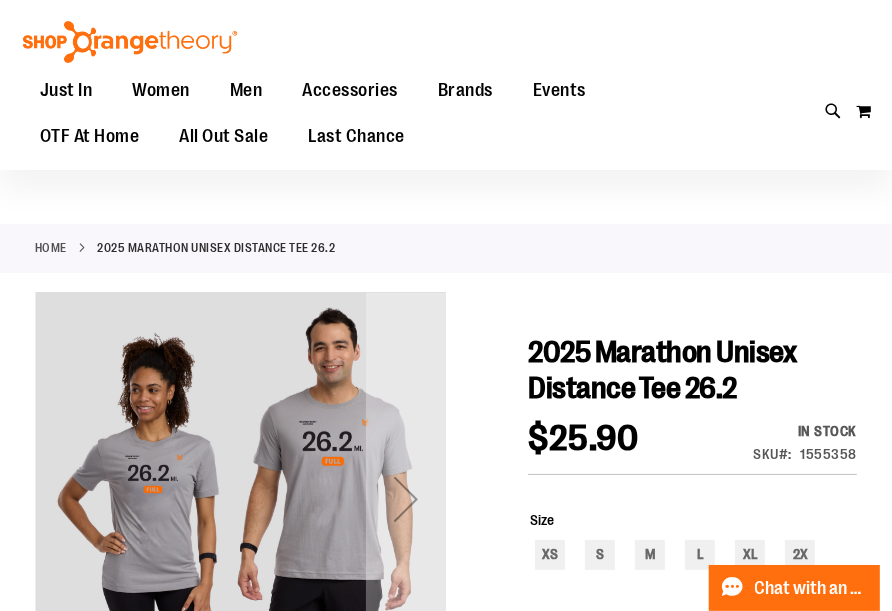 scroll, scrollTop: 0, scrollLeft: 0, axis: both 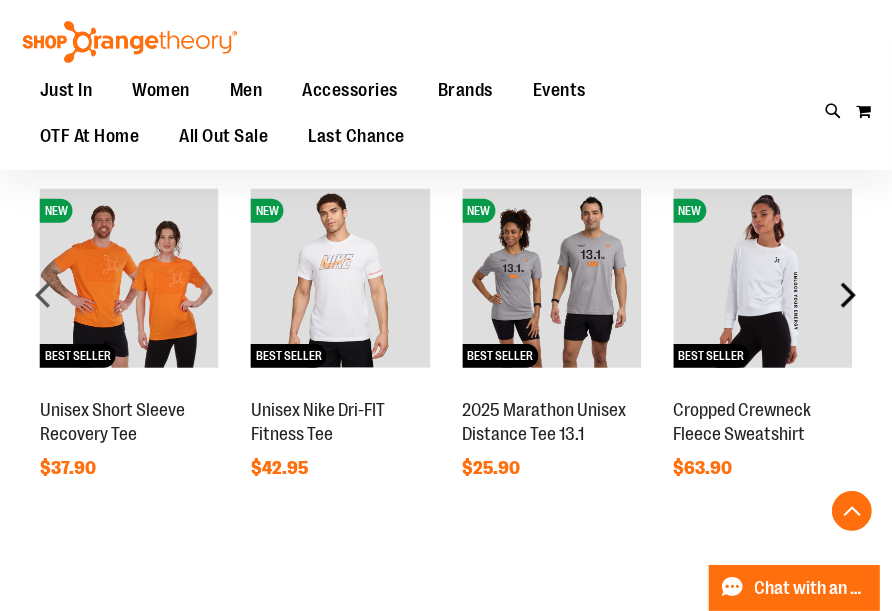 click on "next" at bounding box center [848, 295] 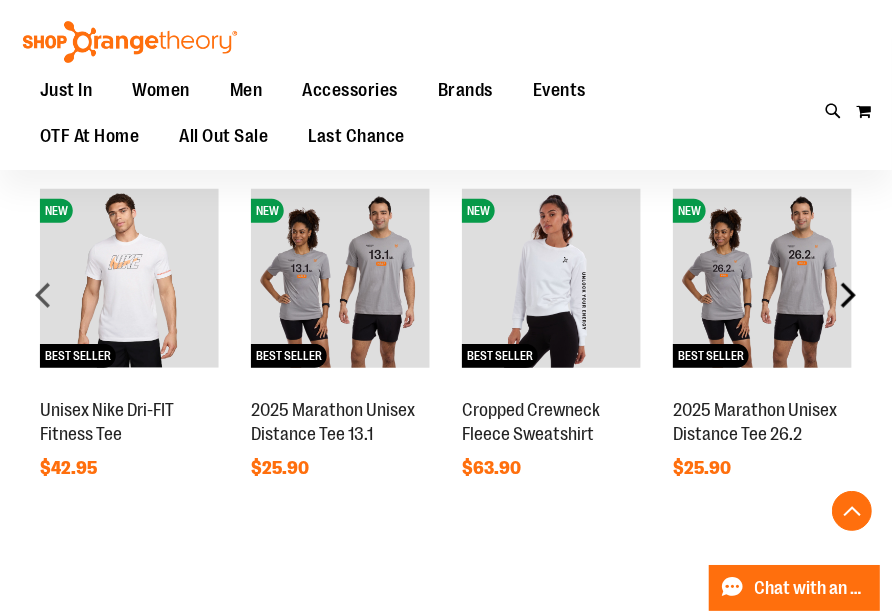 click on "next" at bounding box center [848, 295] 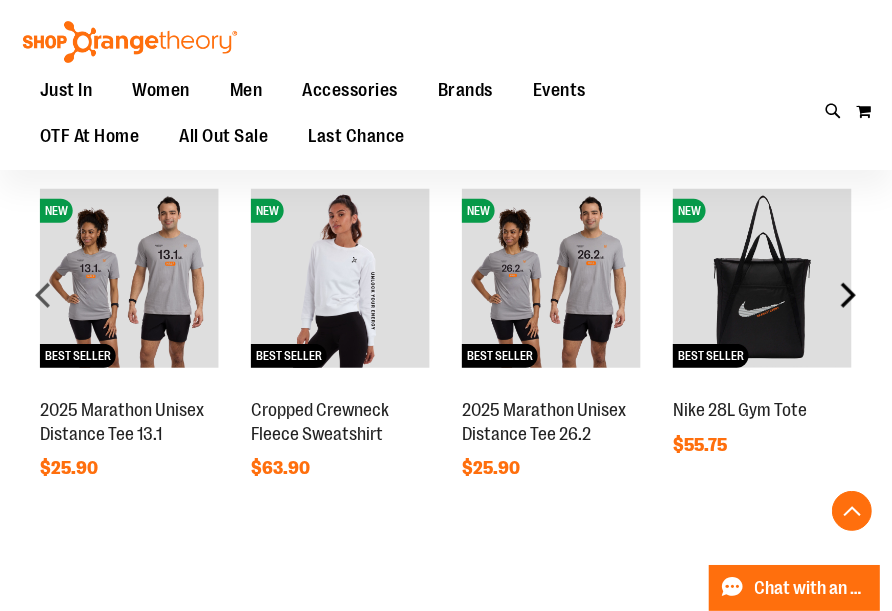 click on "next" at bounding box center [848, 295] 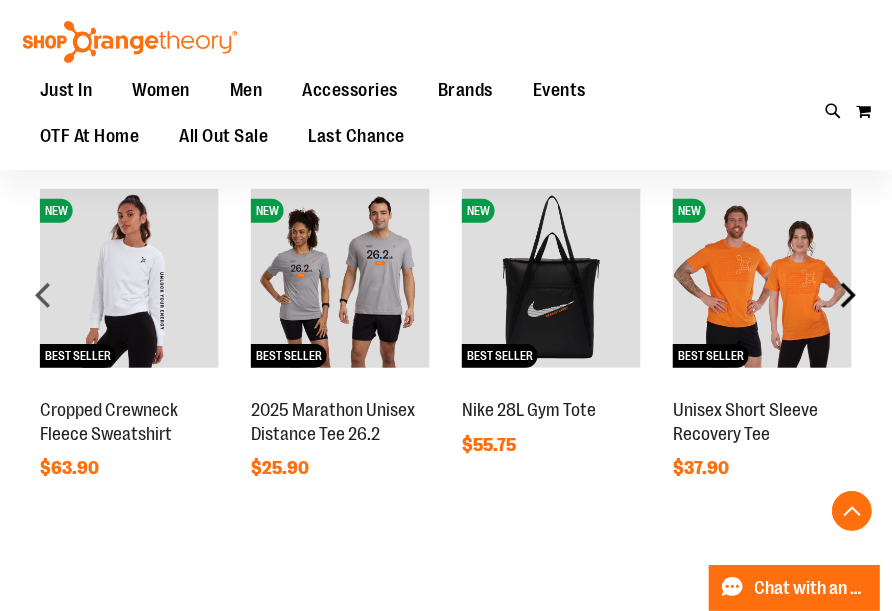 click on "next" at bounding box center (848, 295) 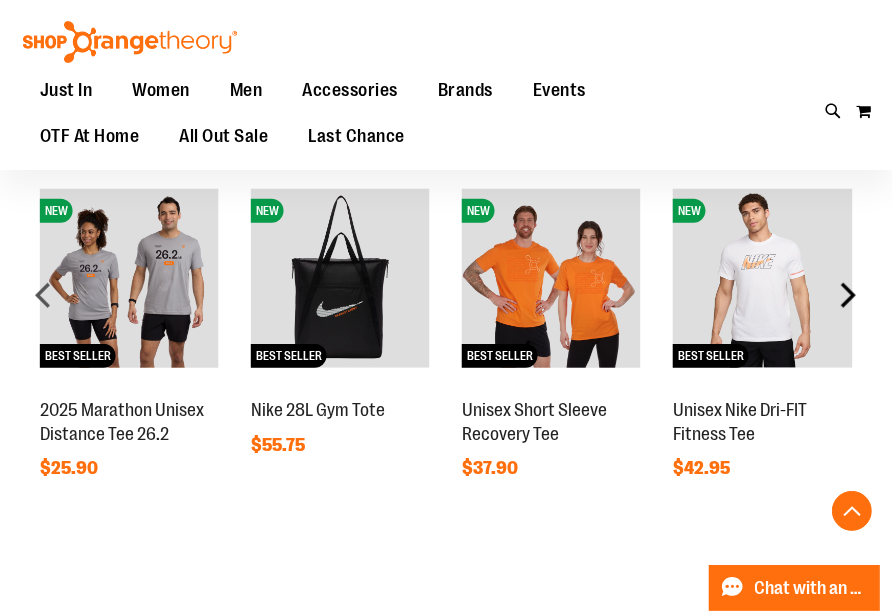 click on "next" at bounding box center [848, 295] 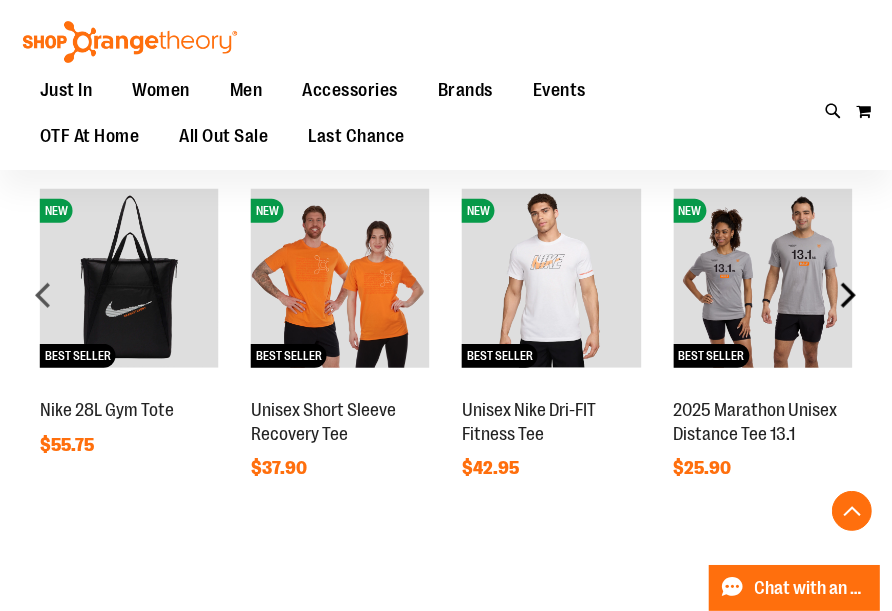 click on "next" at bounding box center (848, 295) 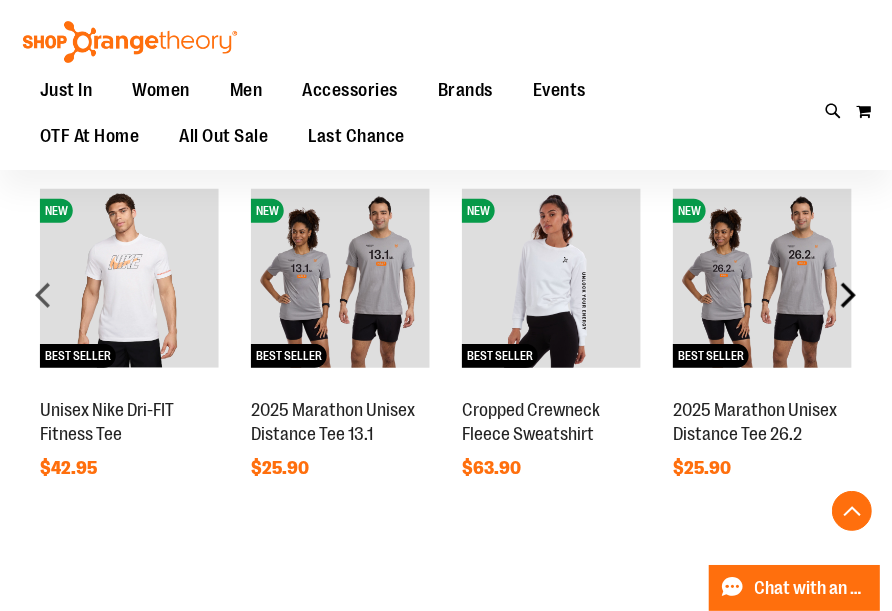 click on "next" at bounding box center [848, 295] 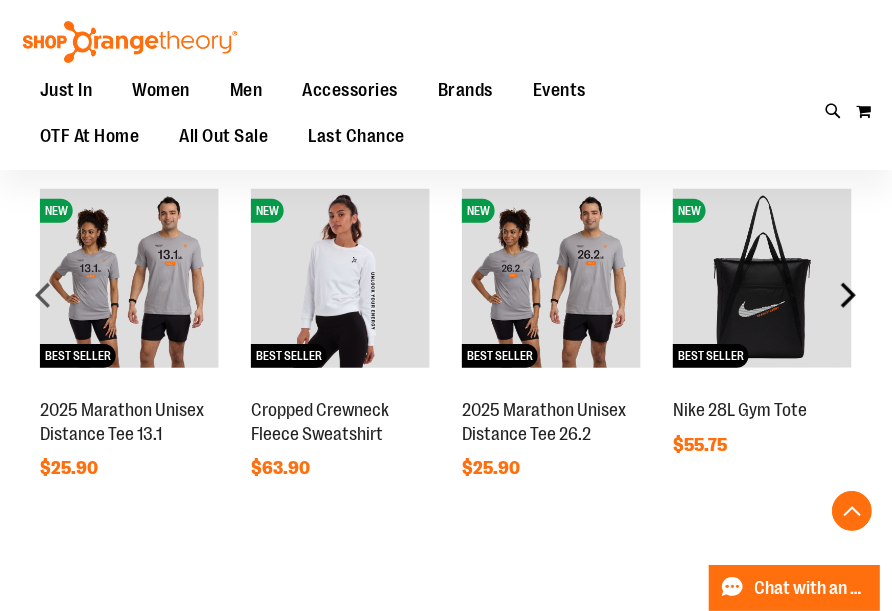 click on "next" at bounding box center [848, 295] 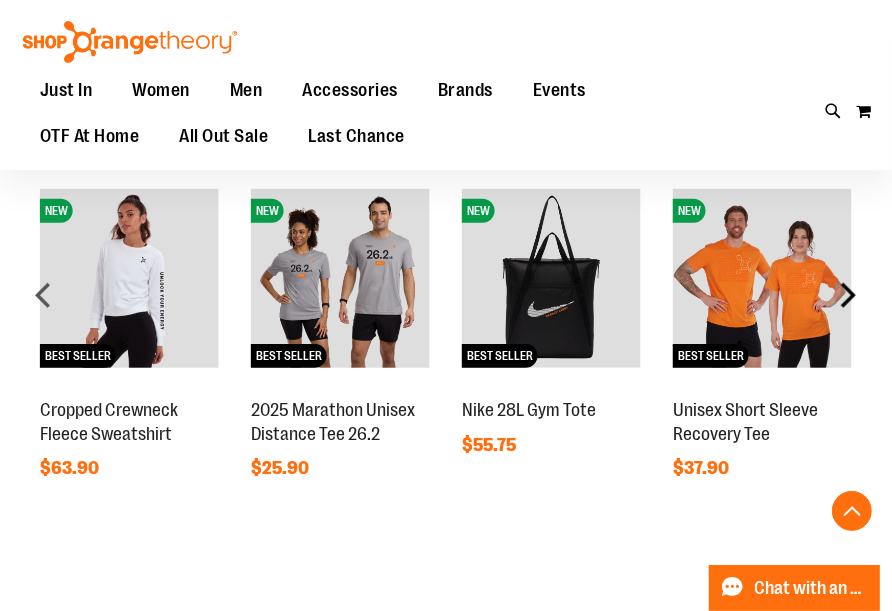 click on "next" at bounding box center (848, 295) 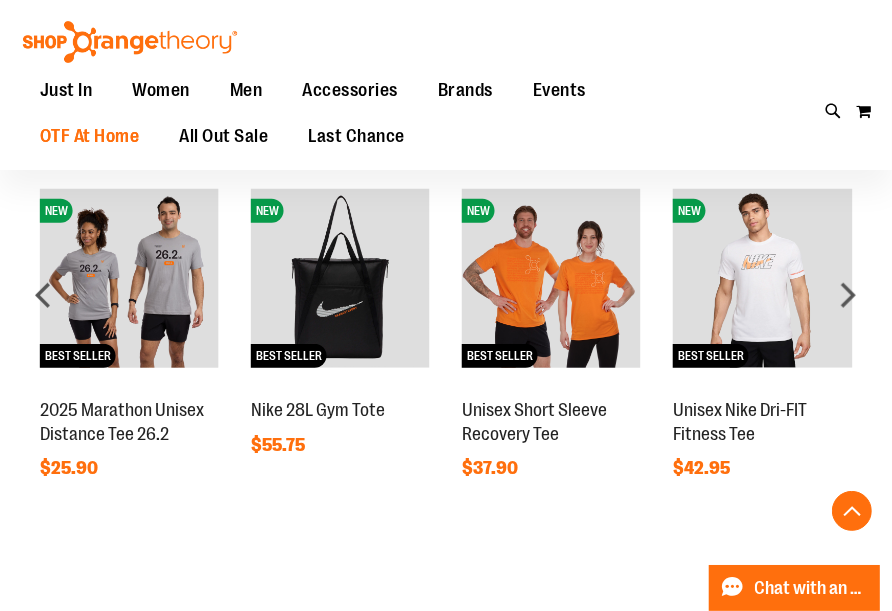 click on "OTF At Home" at bounding box center (90, 136) 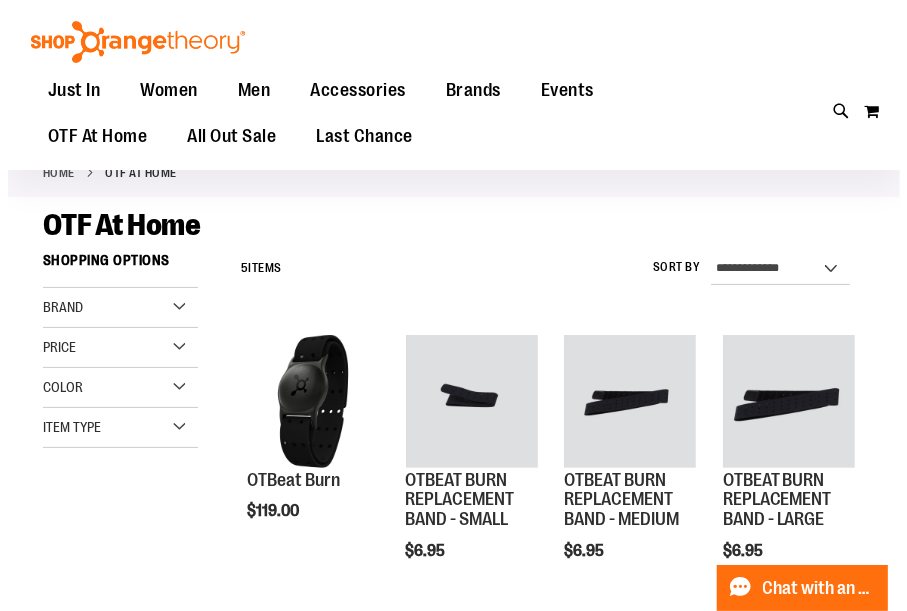 scroll, scrollTop: 200, scrollLeft: 0, axis: vertical 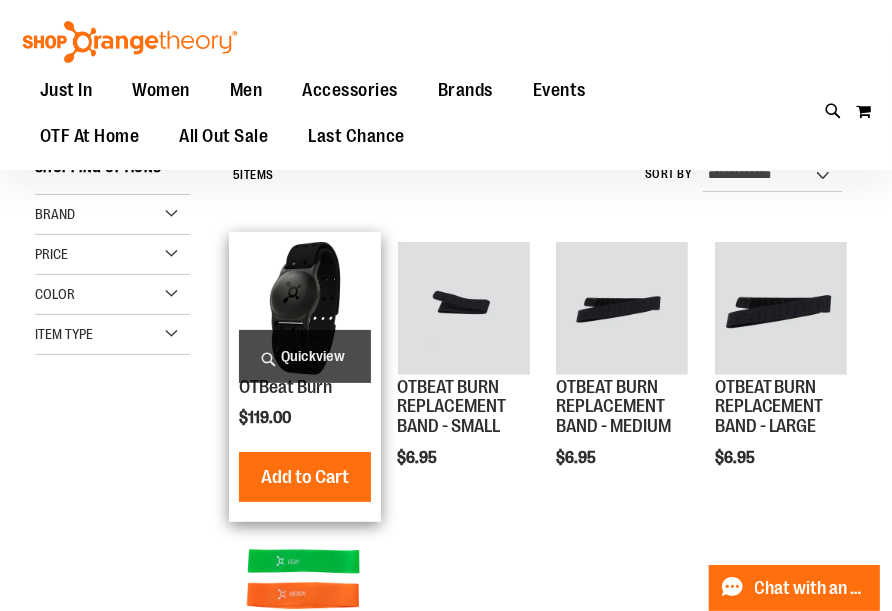 click on "Quickview" at bounding box center (305, 356) 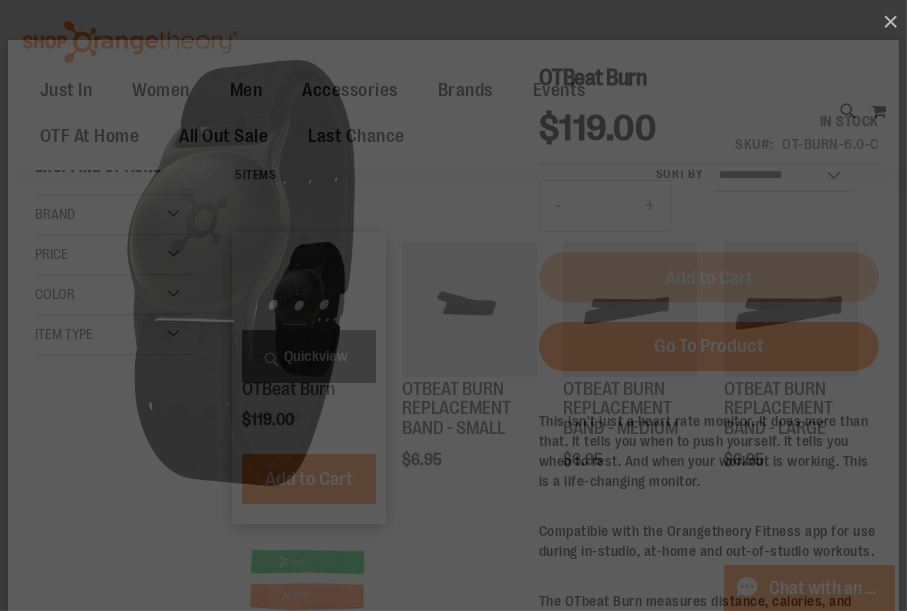 scroll, scrollTop: 0, scrollLeft: 0, axis: both 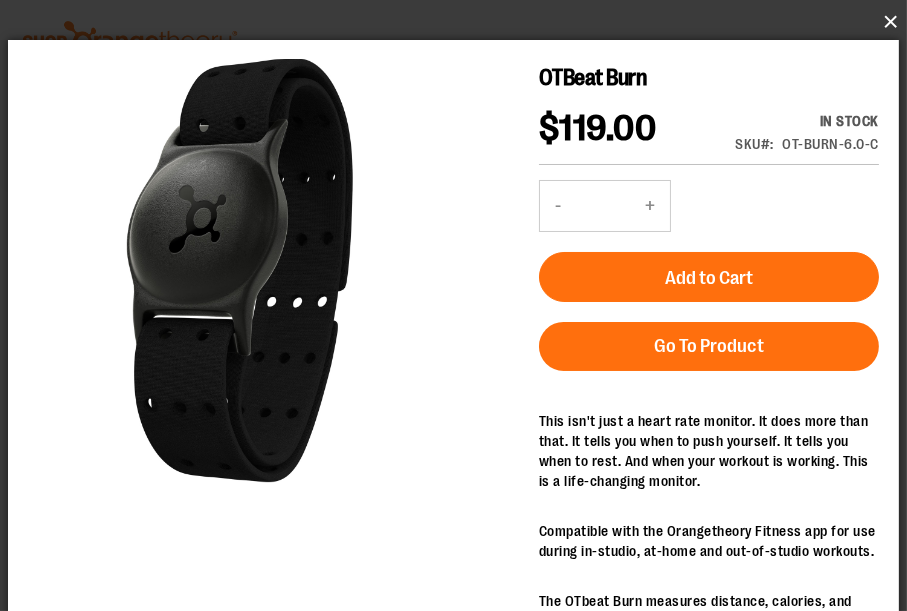 click on "×" at bounding box center [459, 22] 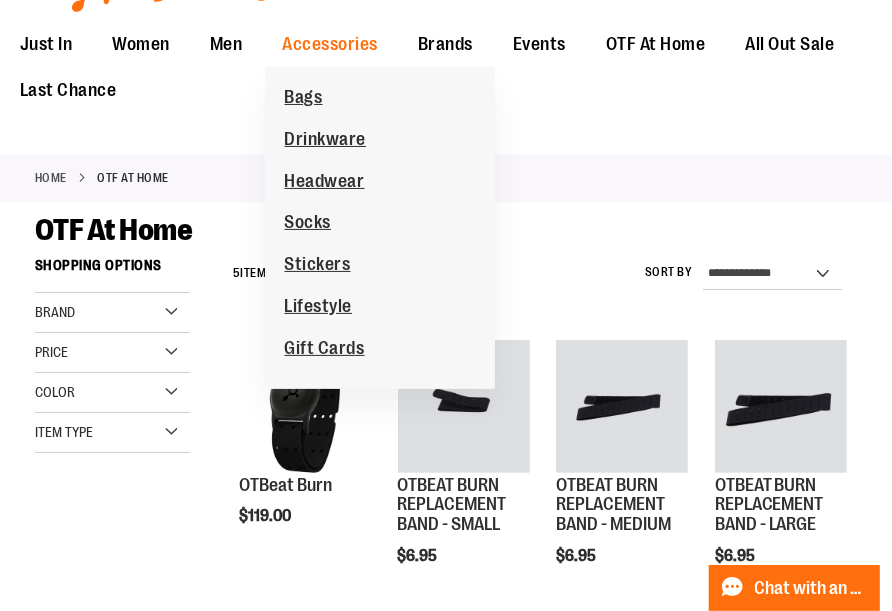 scroll, scrollTop: 0, scrollLeft: 0, axis: both 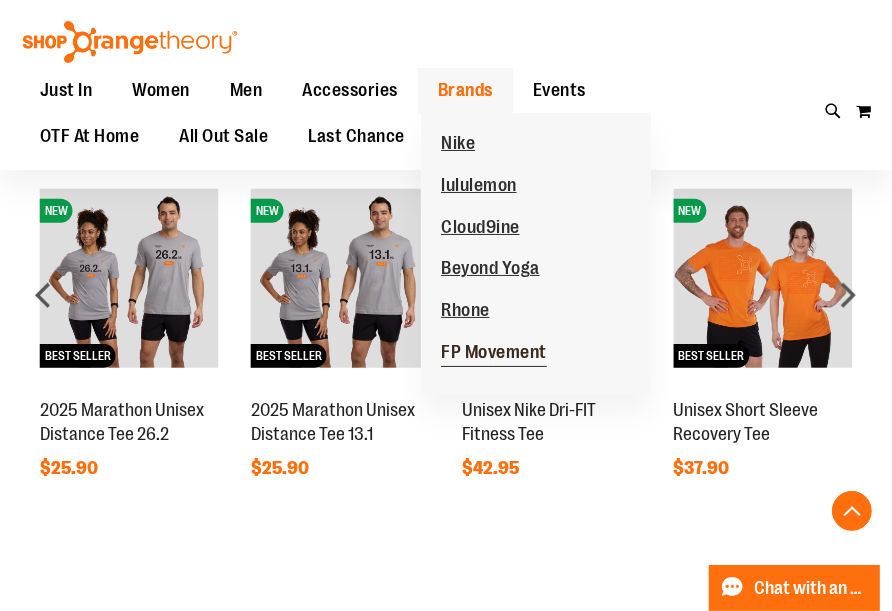 click on "FP Movement" at bounding box center (494, 354) 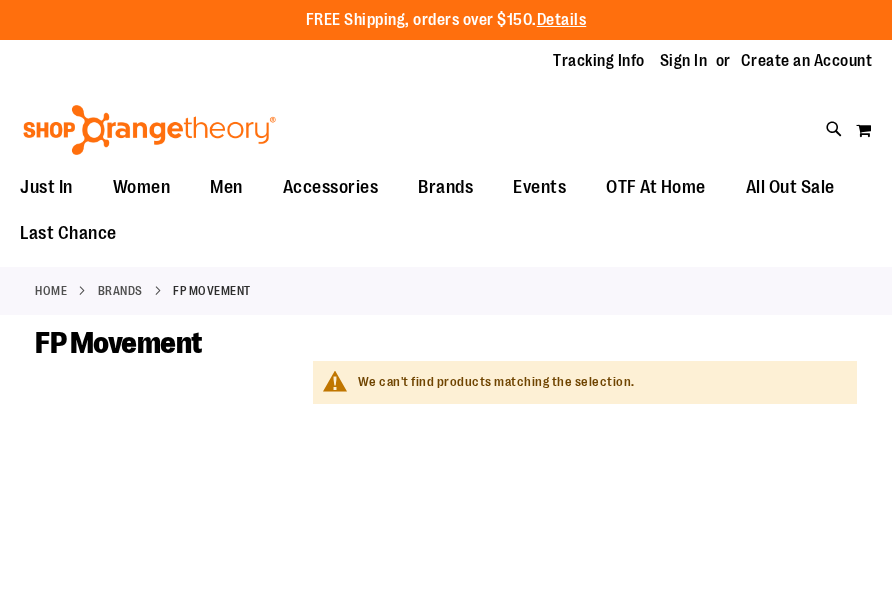 scroll, scrollTop: 0, scrollLeft: 0, axis: both 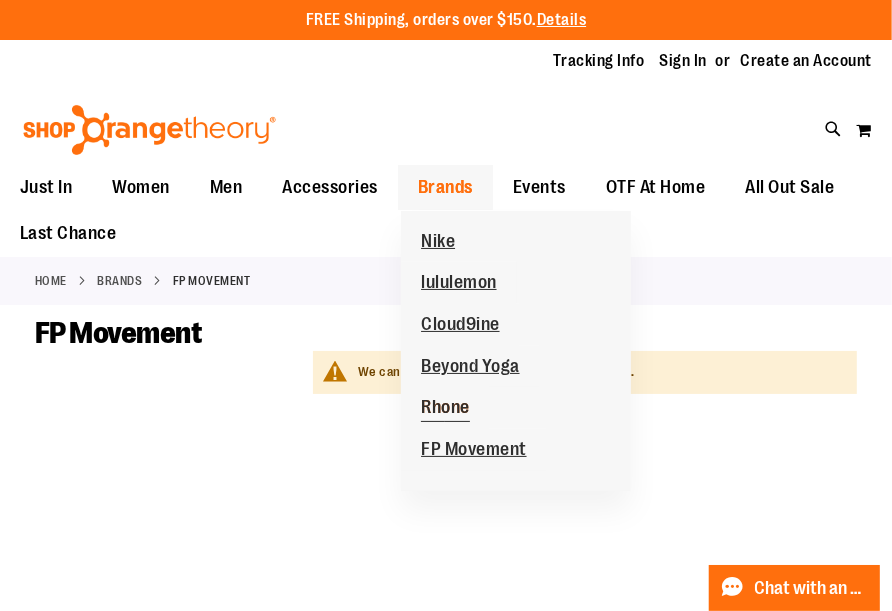 click on "Rhone" at bounding box center (445, 409) 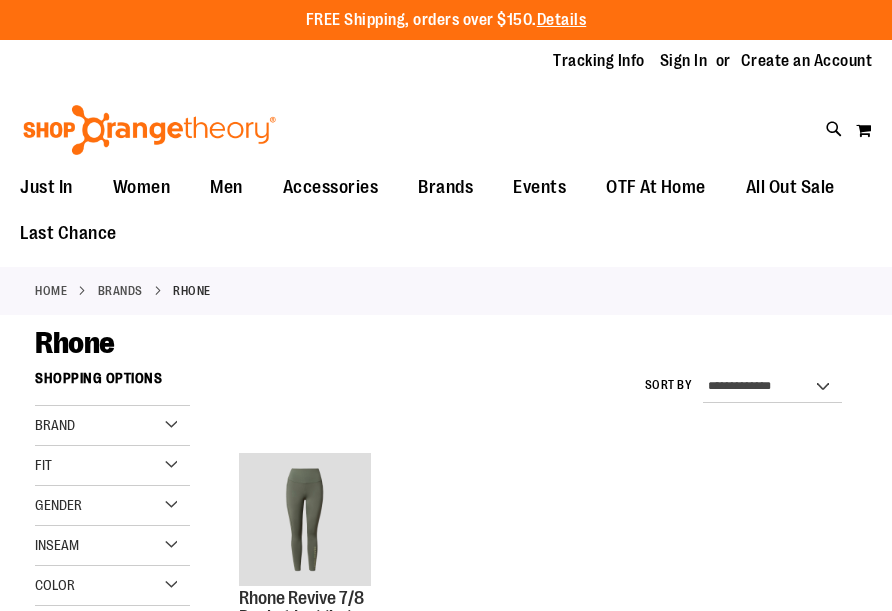 scroll, scrollTop: 0, scrollLeft: 0, axis: both 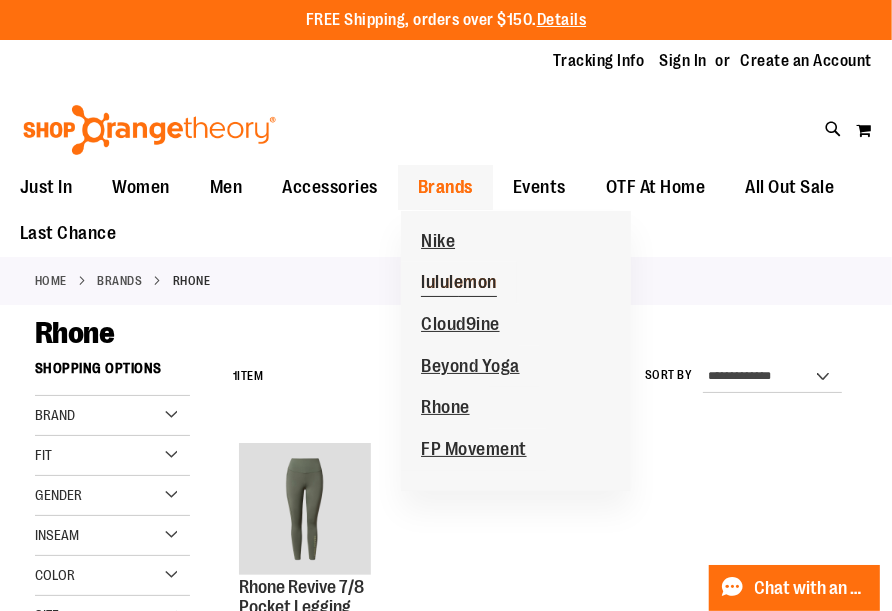 click on "lululemon" at bounding box center (459, 284) 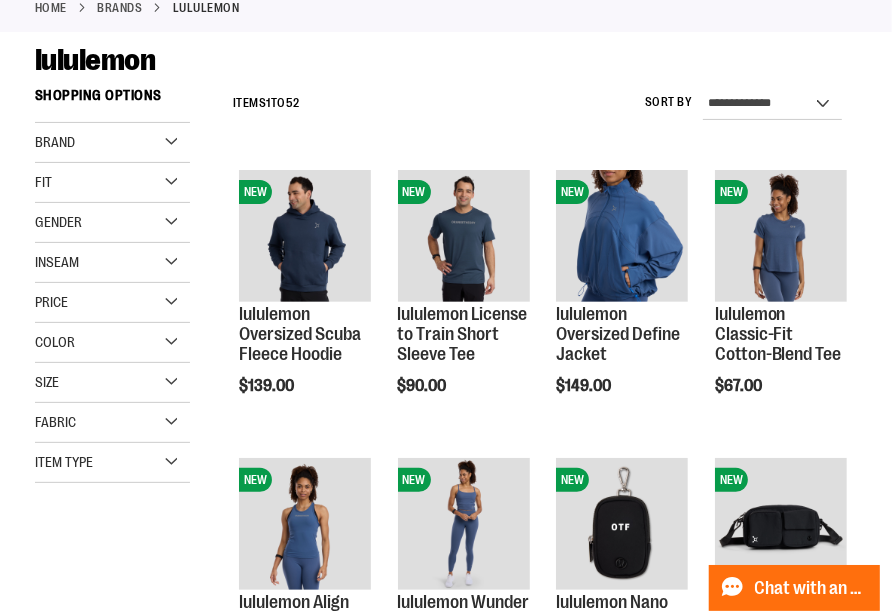 scroll, scrollTop: 400, scrollLeft: 0, axis: vertical 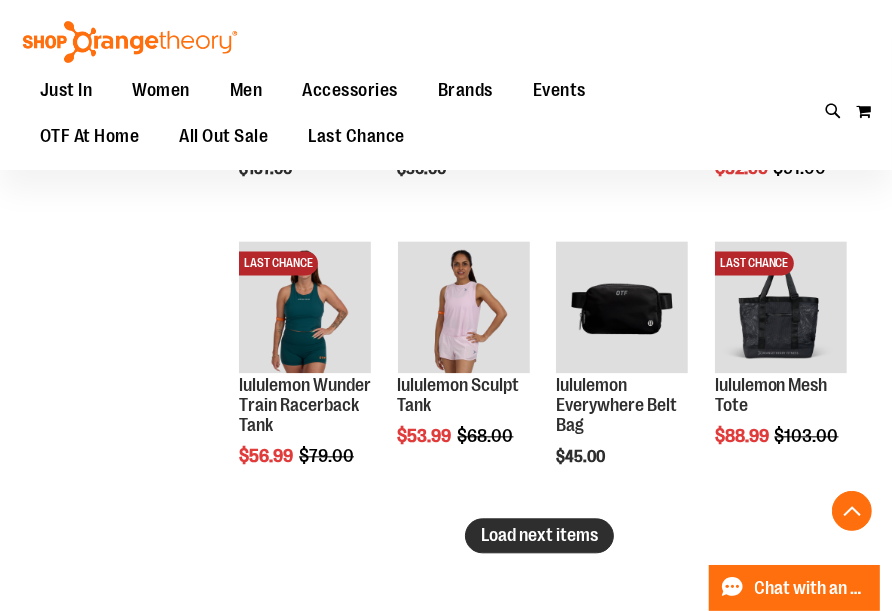 click on "Load next items" at bounding box center [539, 535] 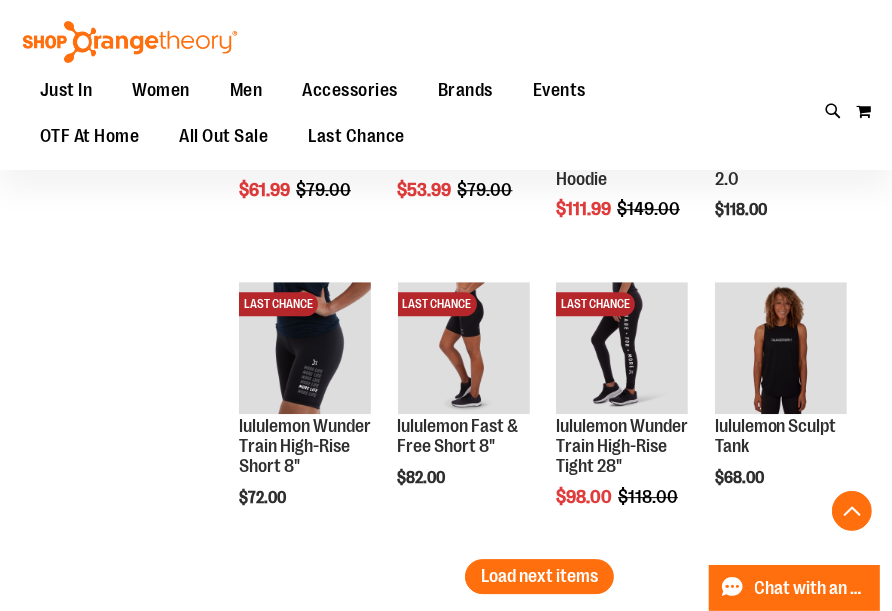 scroll, scrollTop: 3600, scrollLeft: 0, axis: vertical 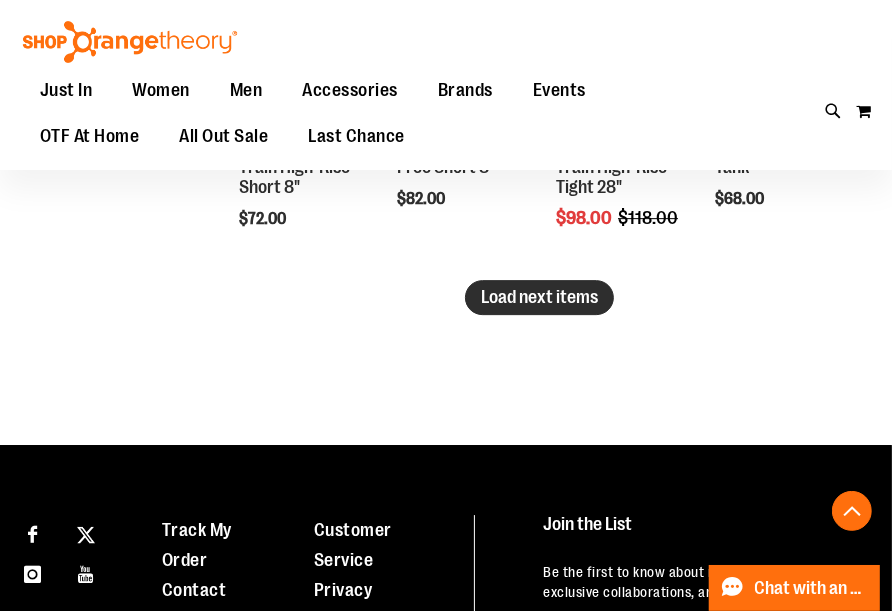 click on "Load next items" at bounding box center (539, 297) 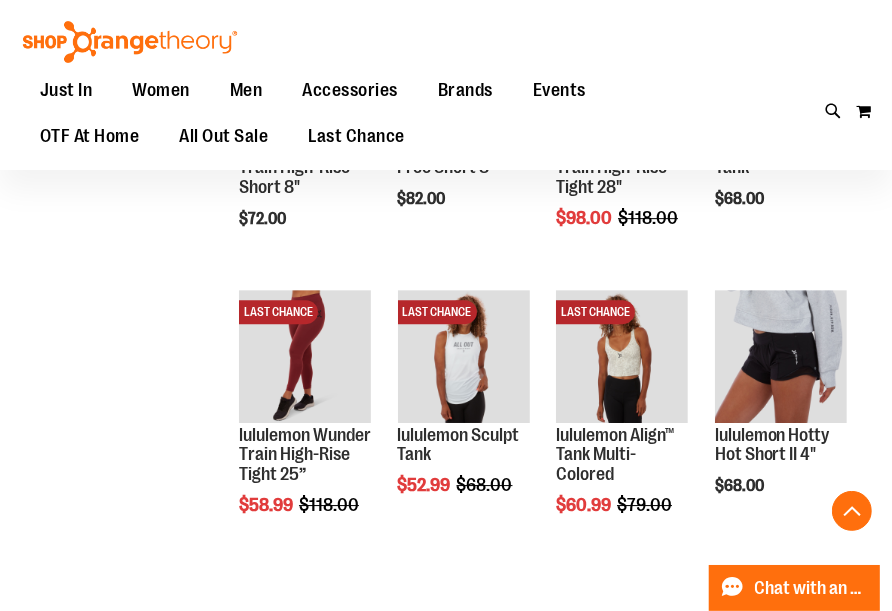 scroll, scrollTop: 3600, scrollLeft: 0, axis: vertical 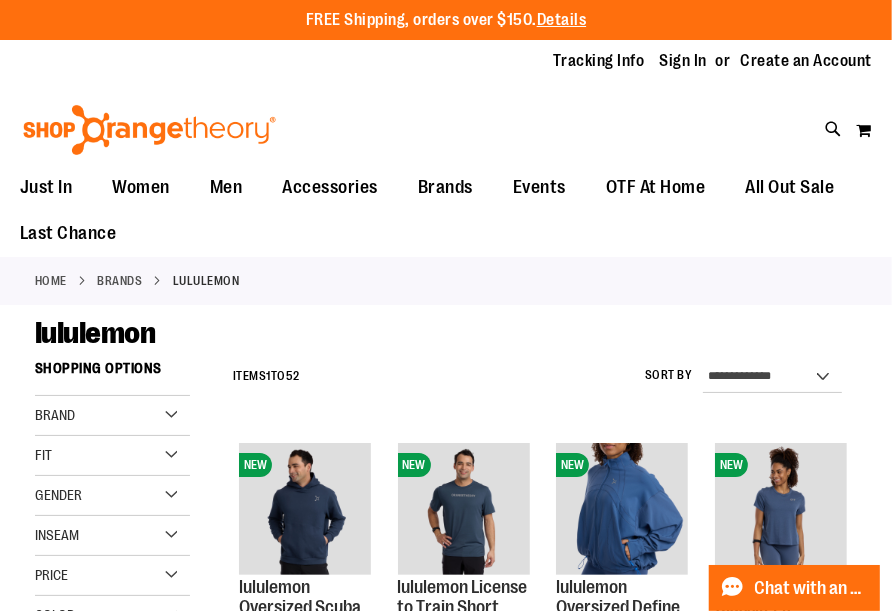 click on "Home" at bounding box center [51, 281] 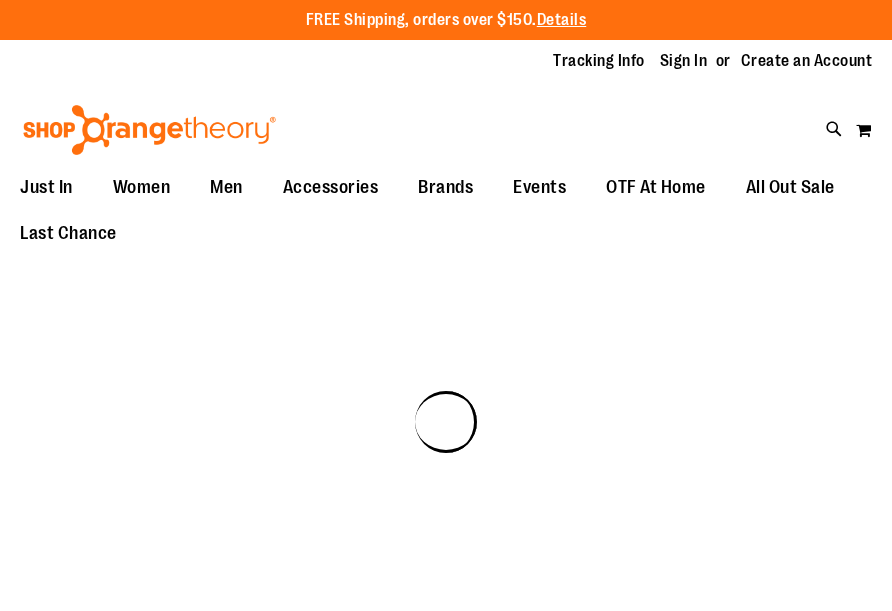scroll, scrollTop: 0, scrollLeft: 0, axis: both 